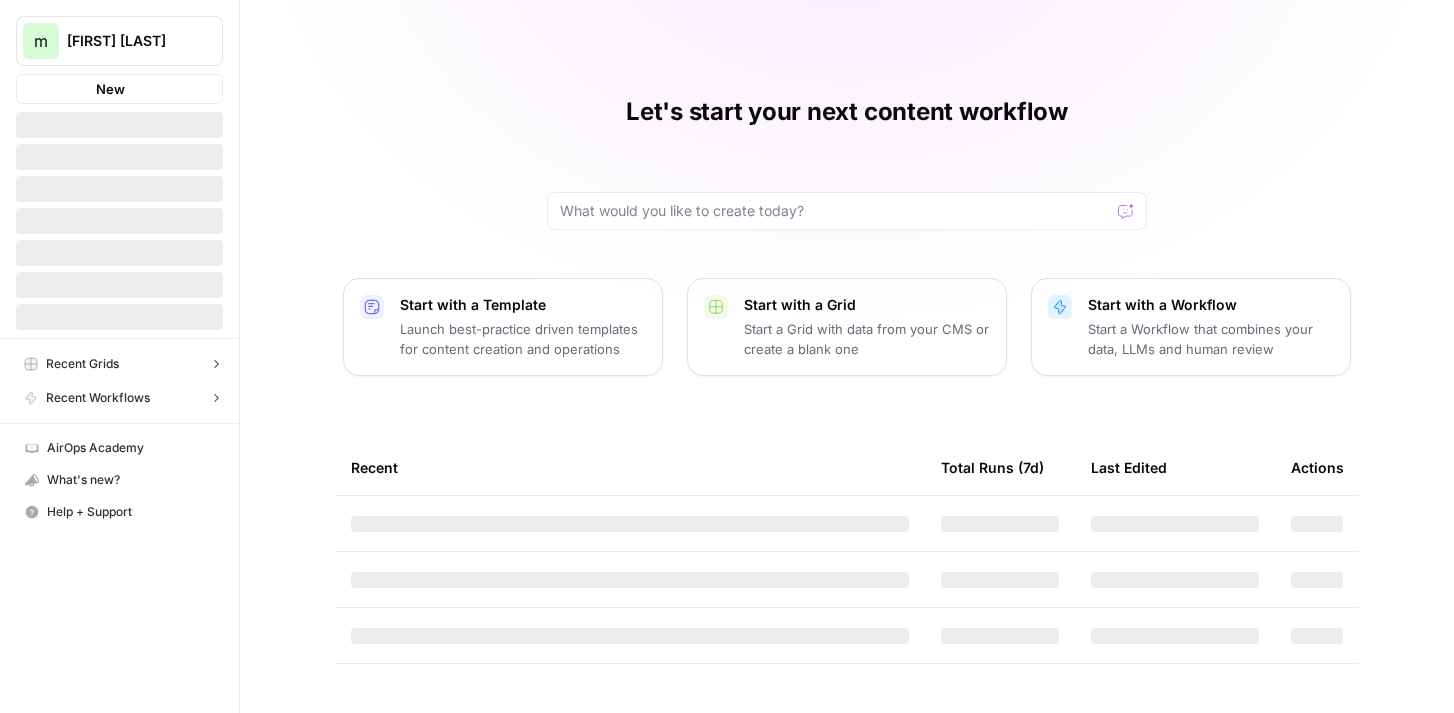 scroll, scrollTop: 0, scrollLeft: 0, axis: both 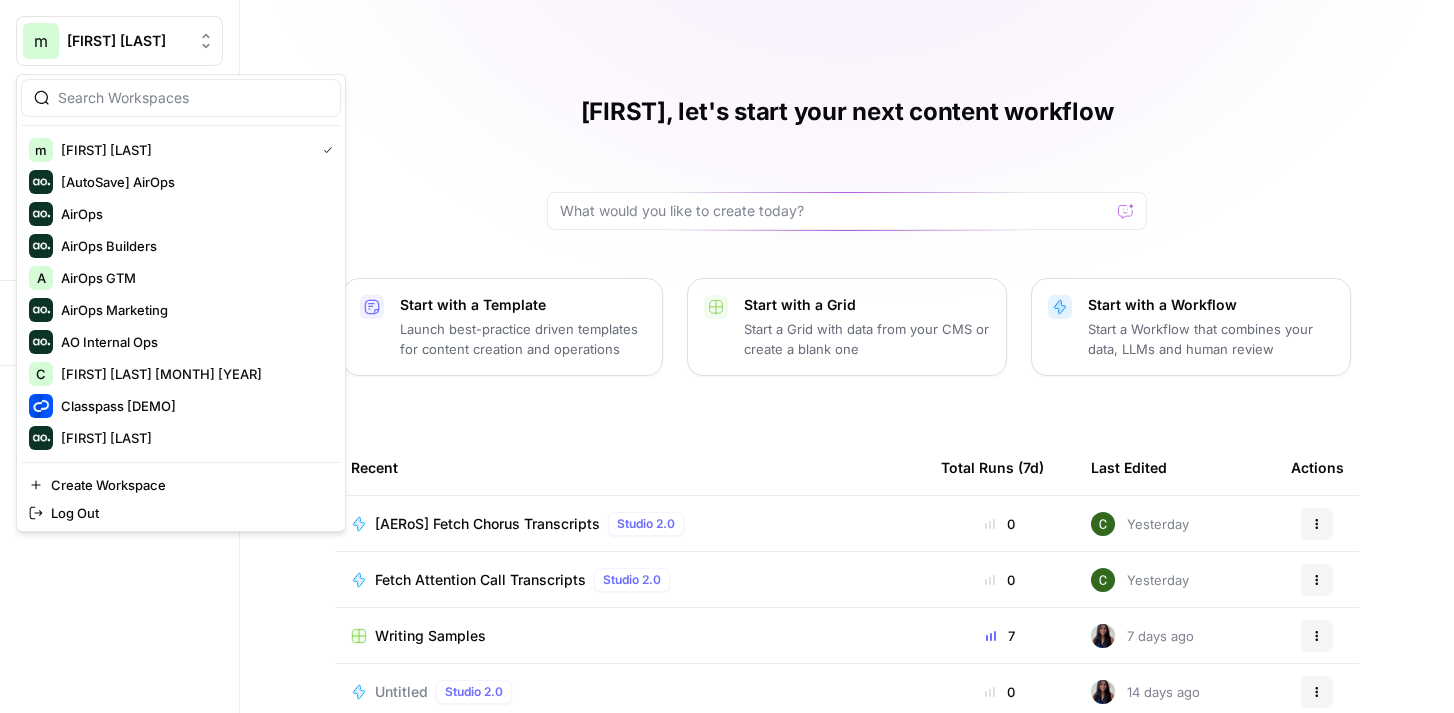 click on "melanie aircraft tests" at bounding box center (127, 41) 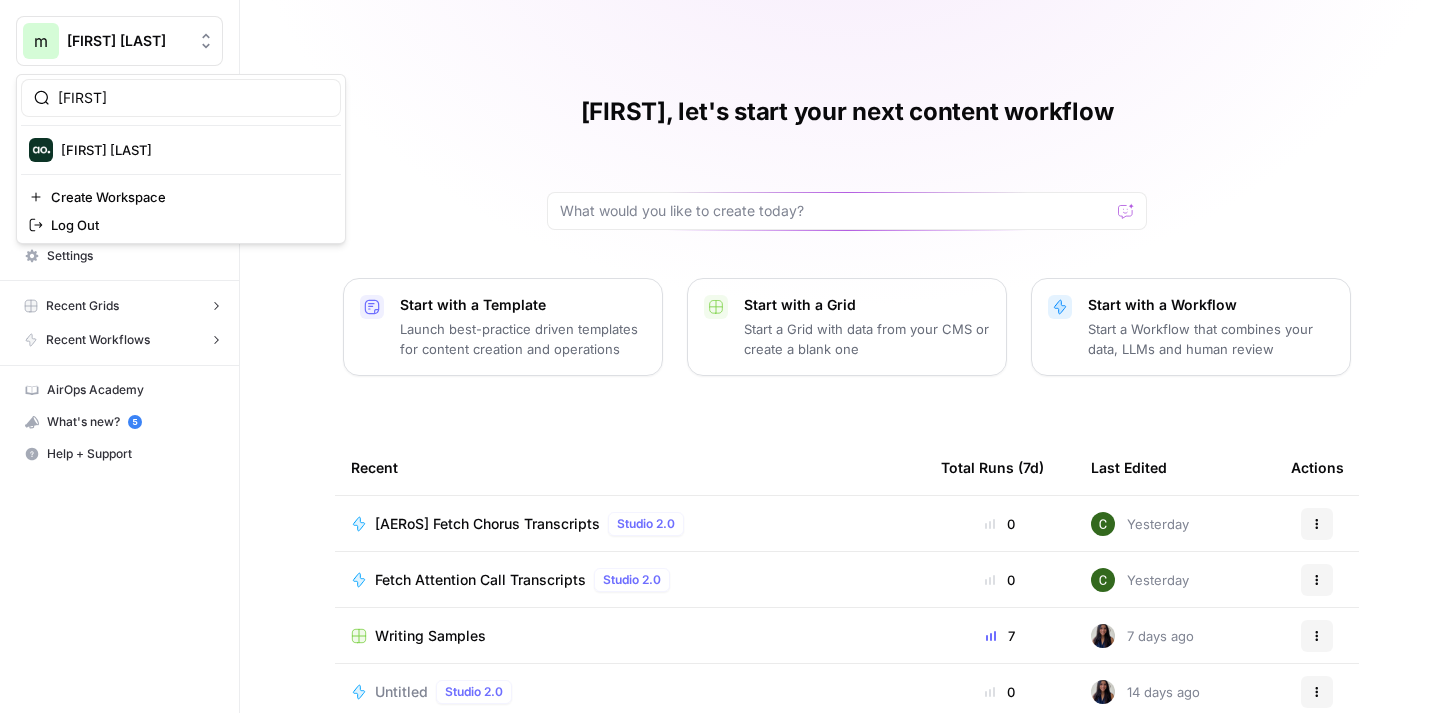 type on "dillon" 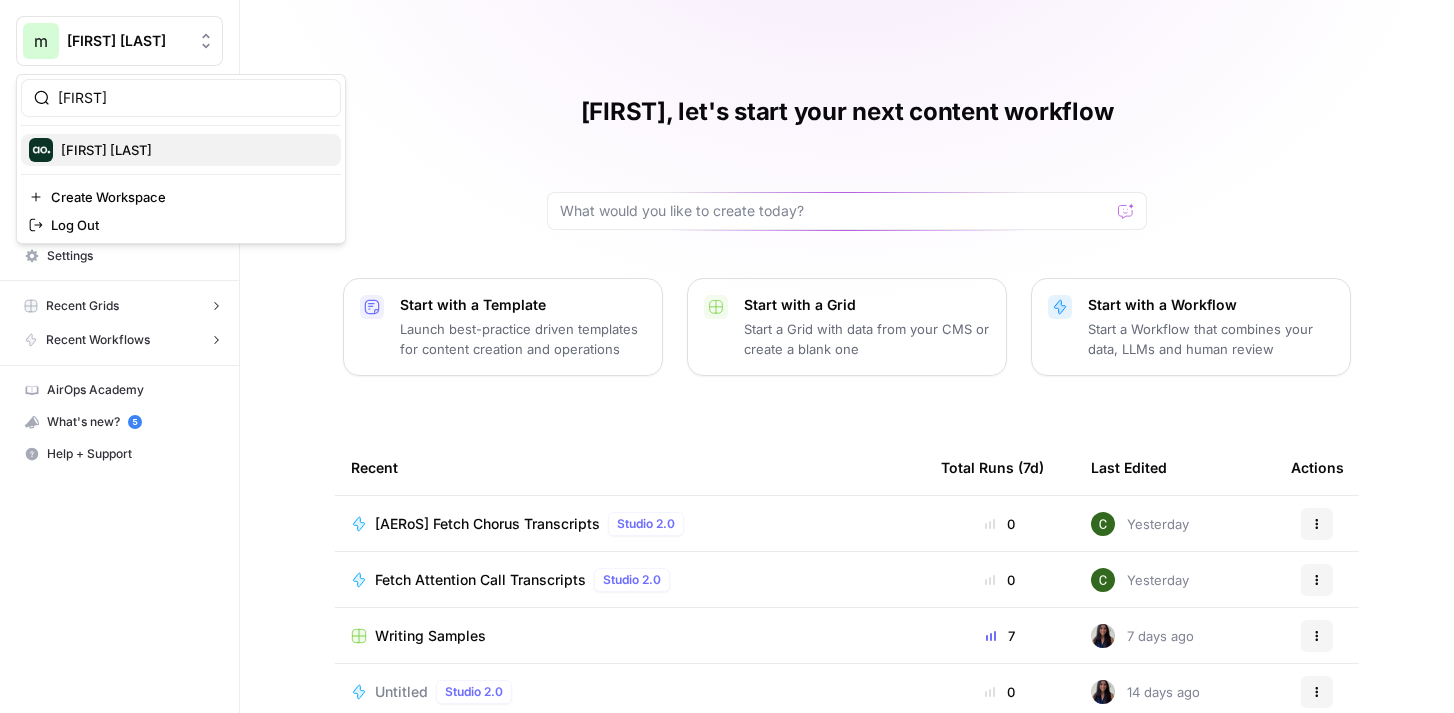 click on "[FIRST] [LAST]" at bounding box center (193, 150) 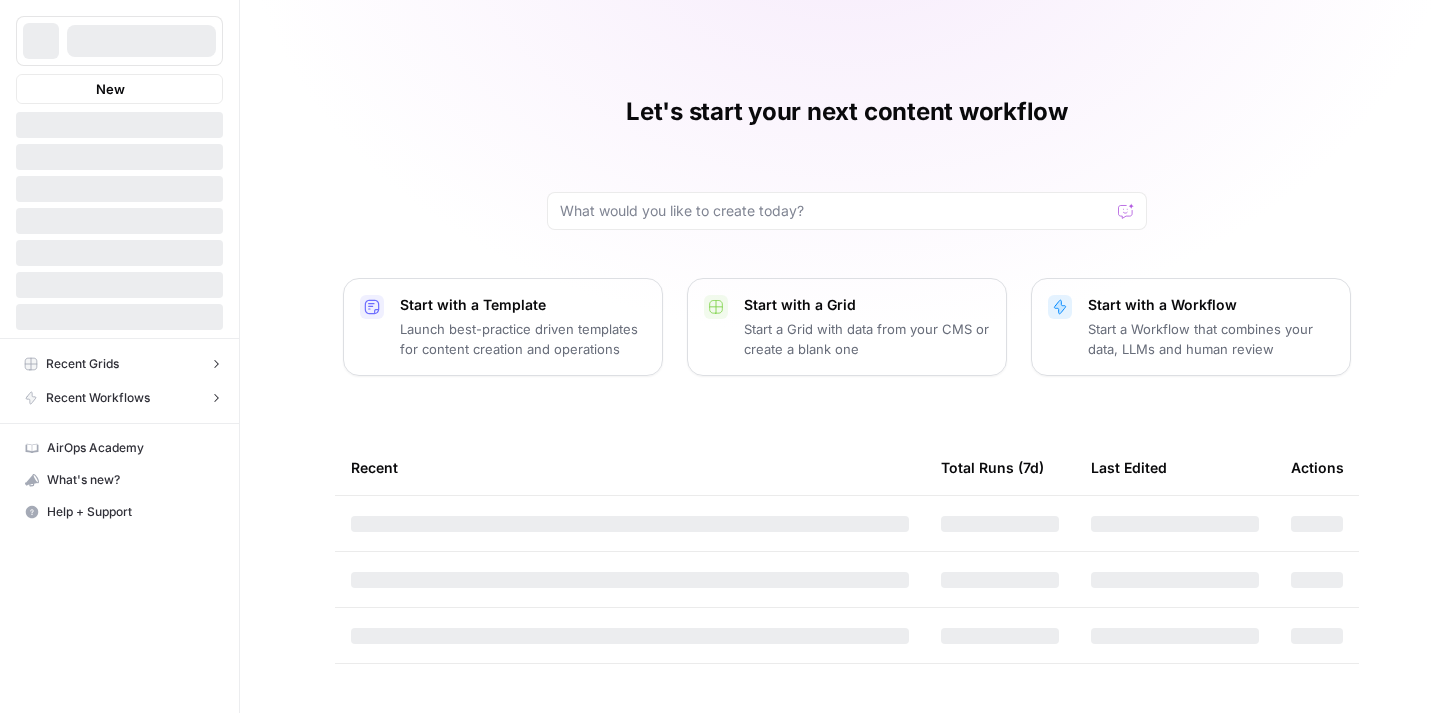 scroll, scrollTop: 0, scrollLeft: 0, axis: both 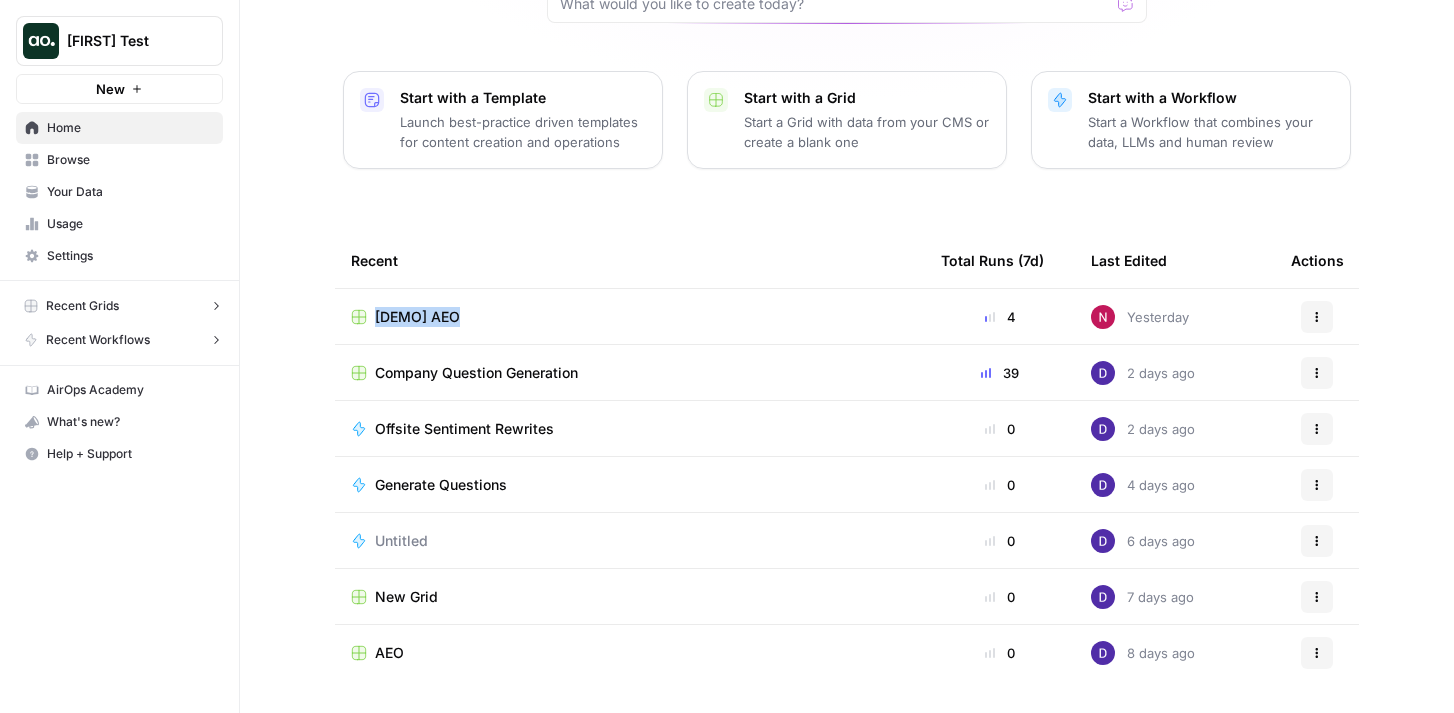 click on "AEO" at bounding box center (389, 653) 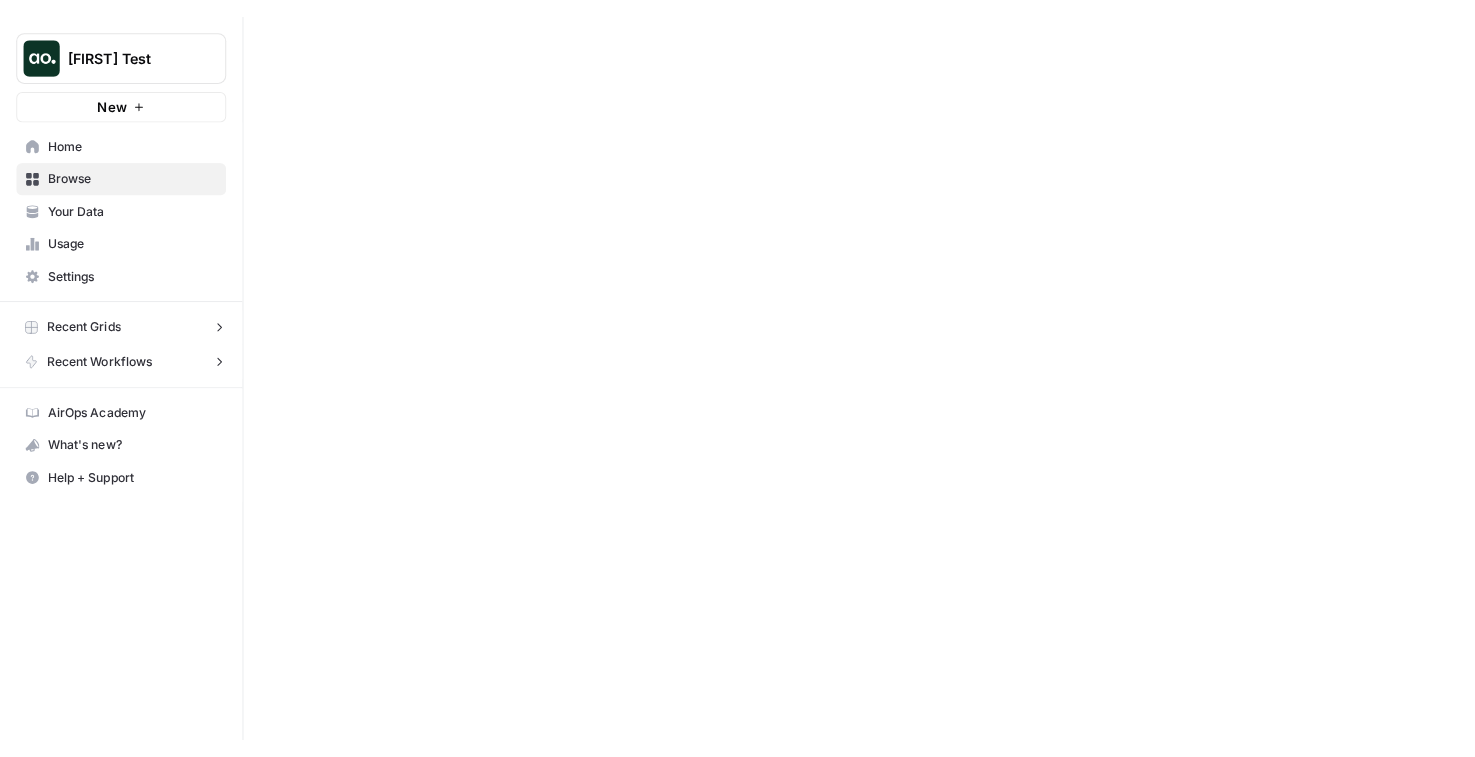 scroll, scrollTop: 0, scrollLeft: 0, axis: both 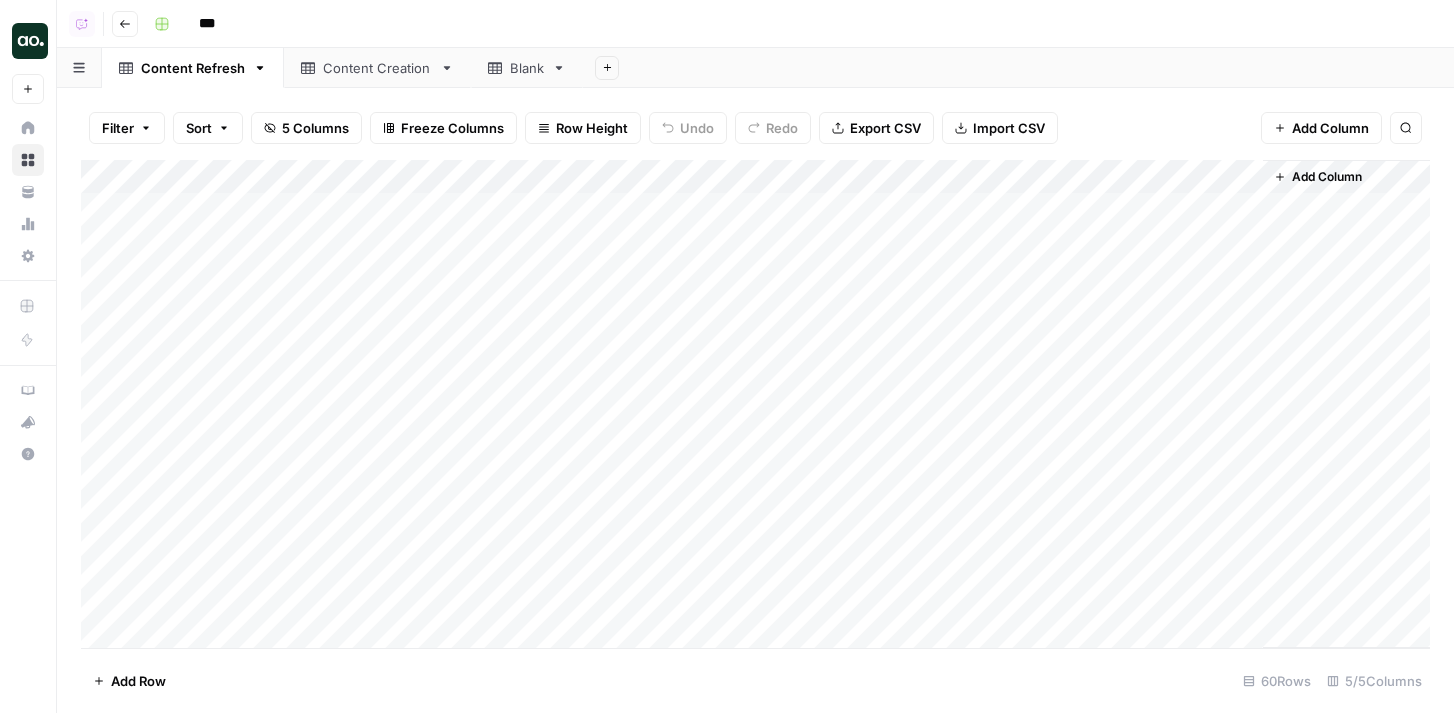 click on "Filter Sort 5 Columns Freeze Columns Row Height Undo Redo Export CSV Import CSV Add Column Search" at bounding box center [755, 128] 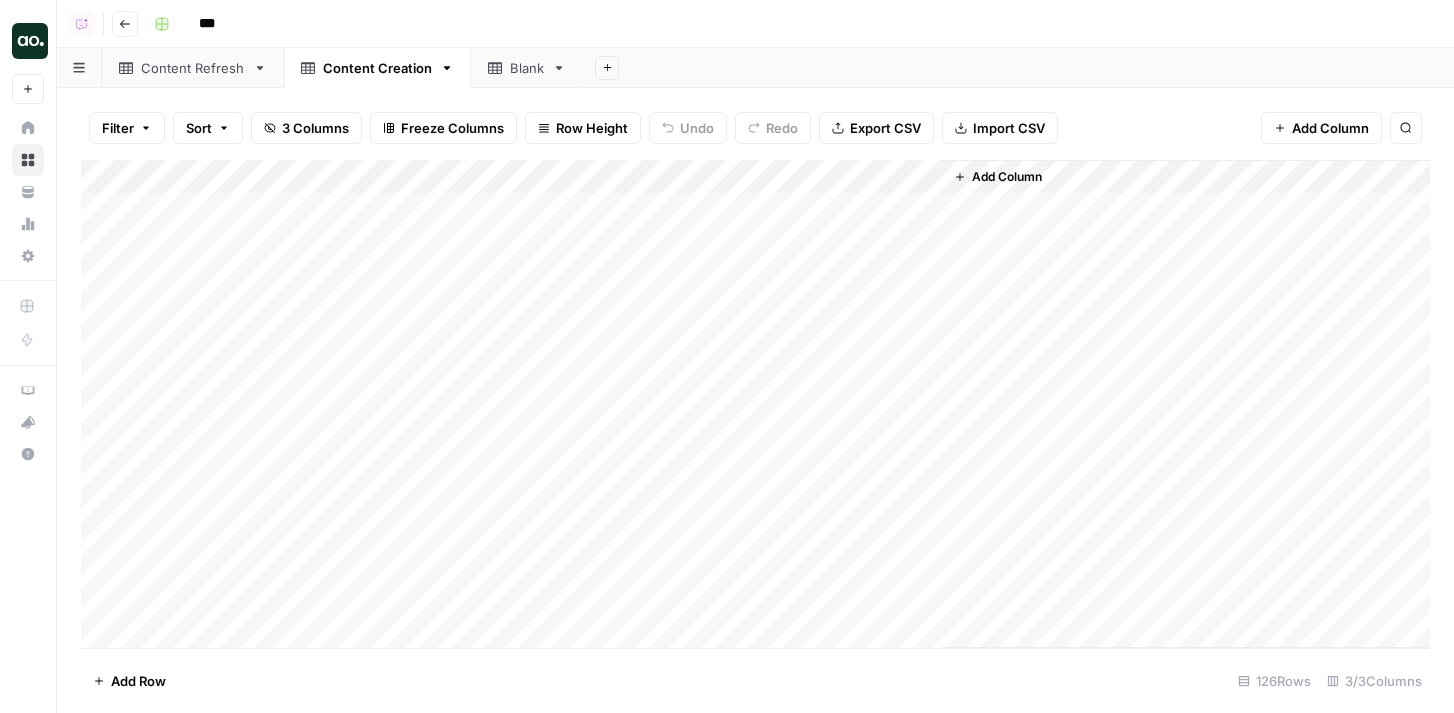 click on "Content Refresh" at bounding box center [193, 68] 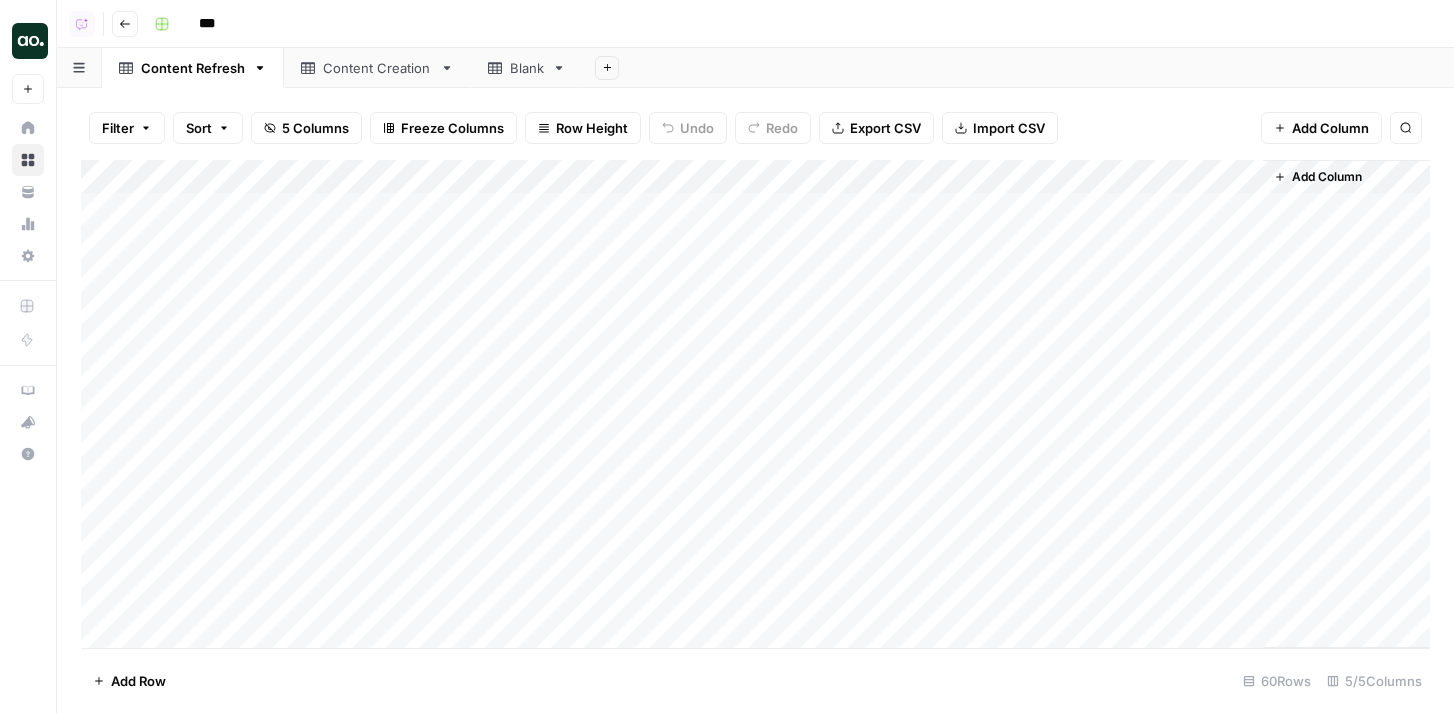click on "Filter Sort 5 Columns Freeze Columns Row Height Undo Redo Export CSV Import CSV Add Column Search" at bounding box center (755, 128) 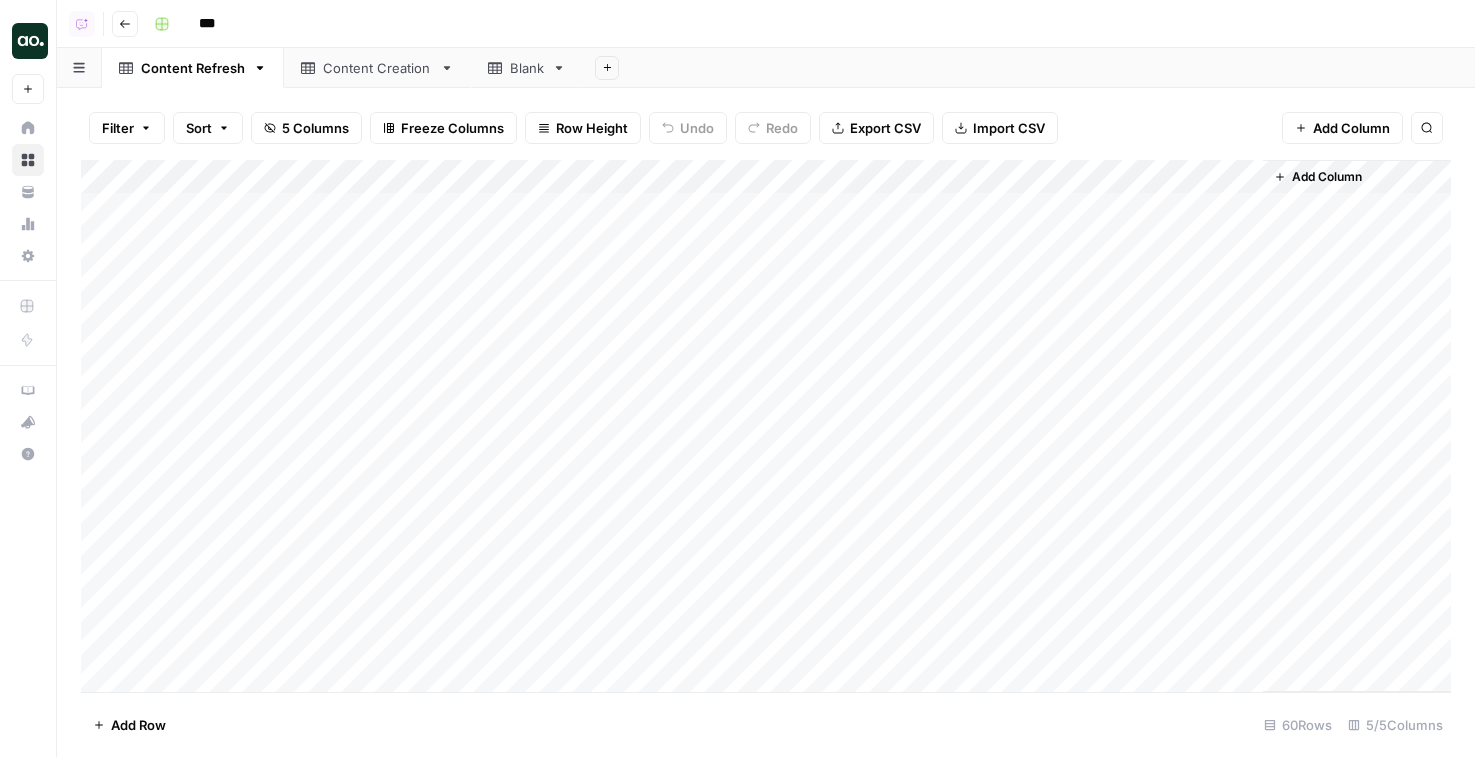 click on "Content Creation" at bounding box center [377, 68] 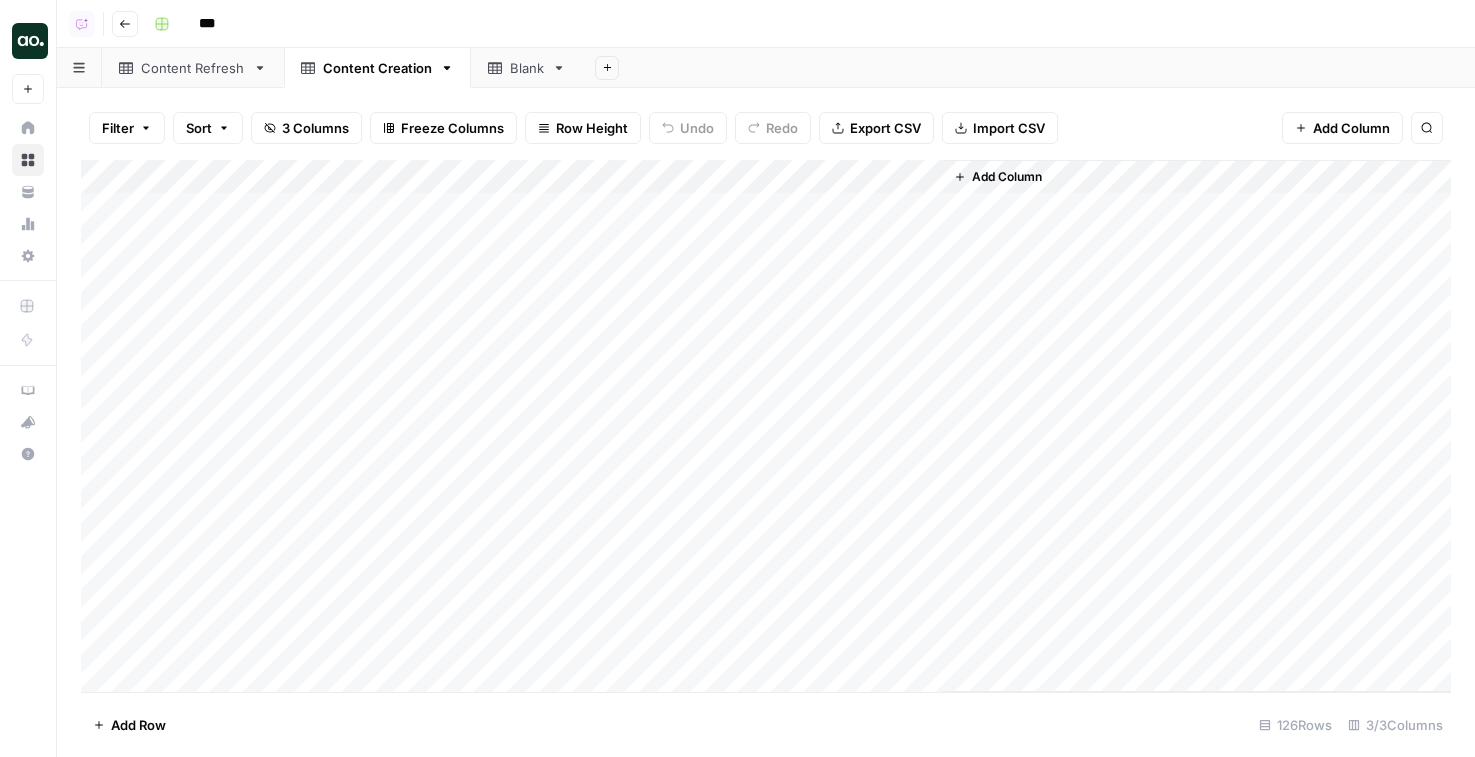 click on "Add Column" at bounding box center (766, 426) 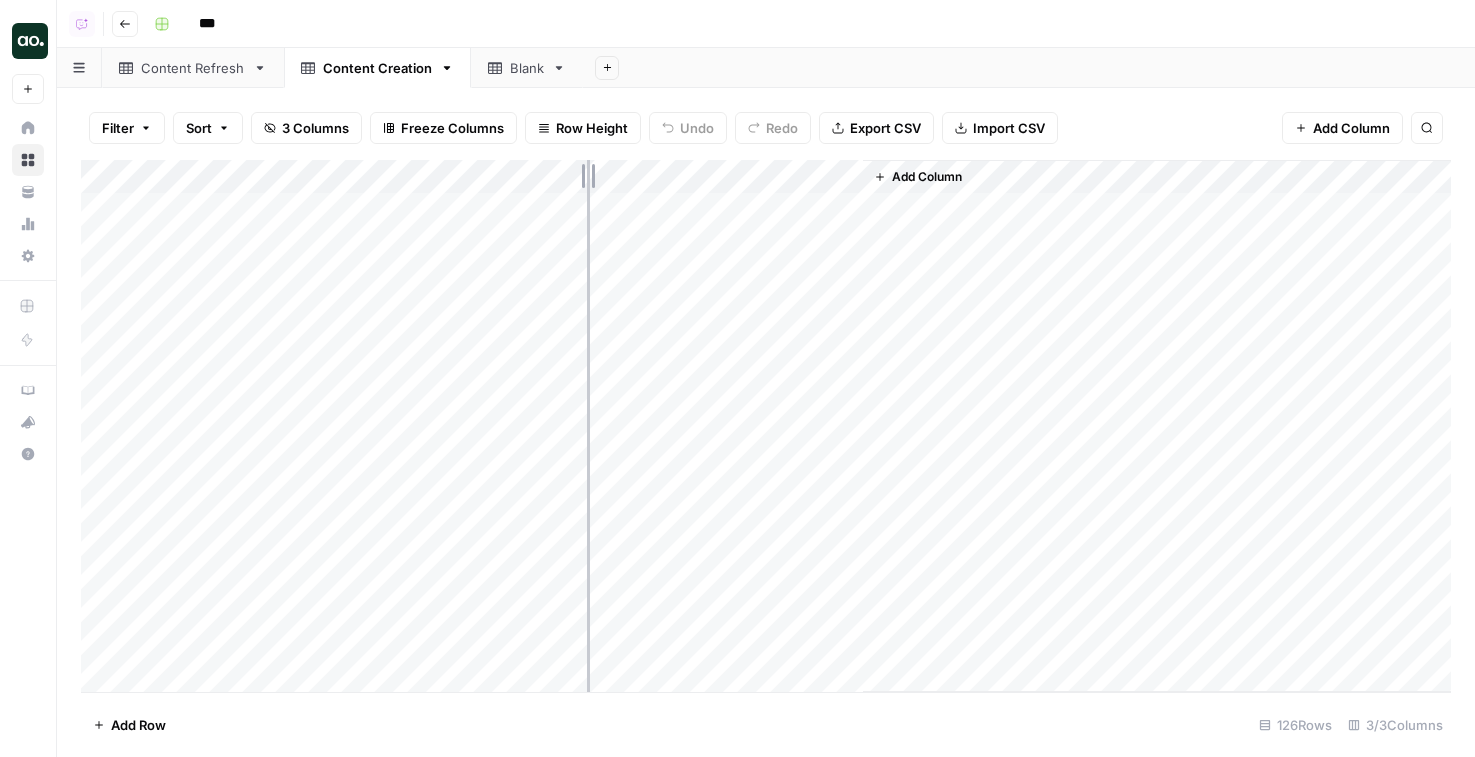 drag, startPoint x: 216, startPoint y: 179, endPoint x: 630, endPoint y: 186, distance: 414.05917 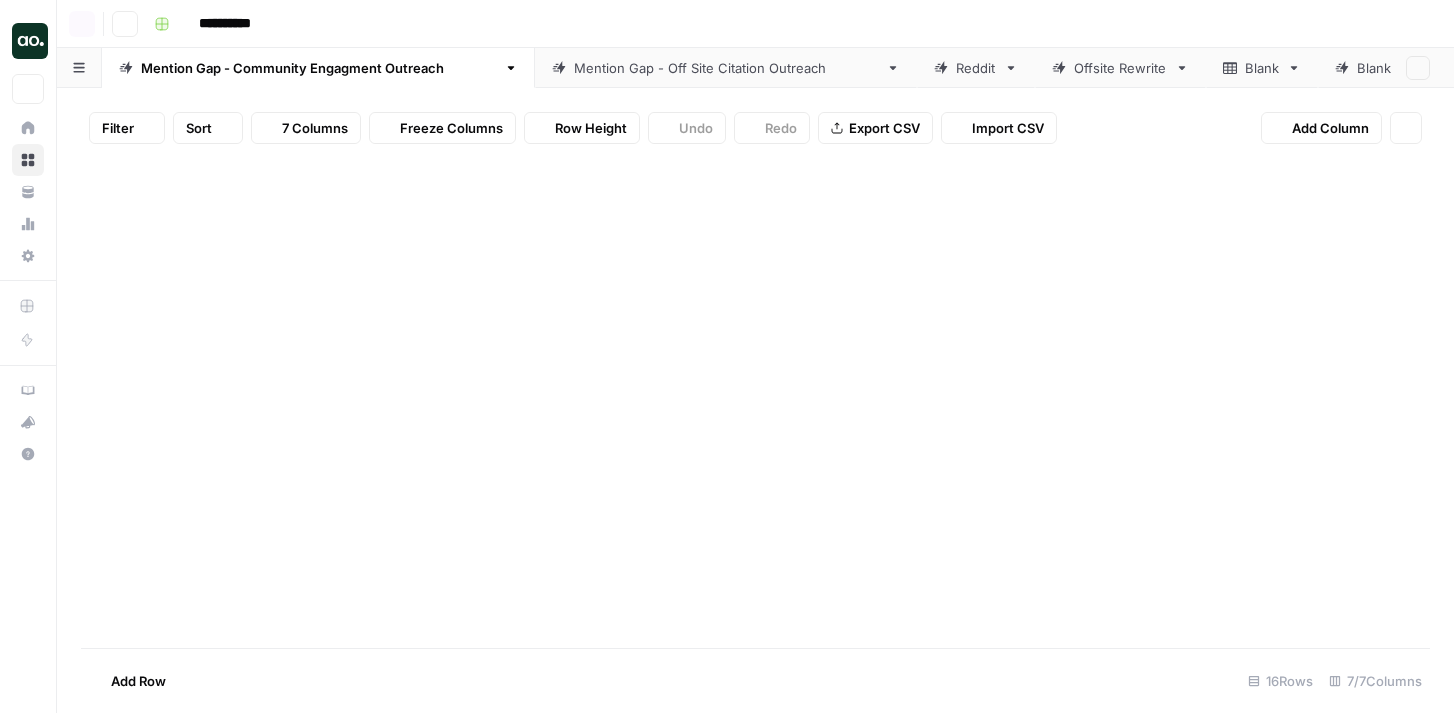 scroll, scrollTop: 0, scrollLeft: 0, axis: both 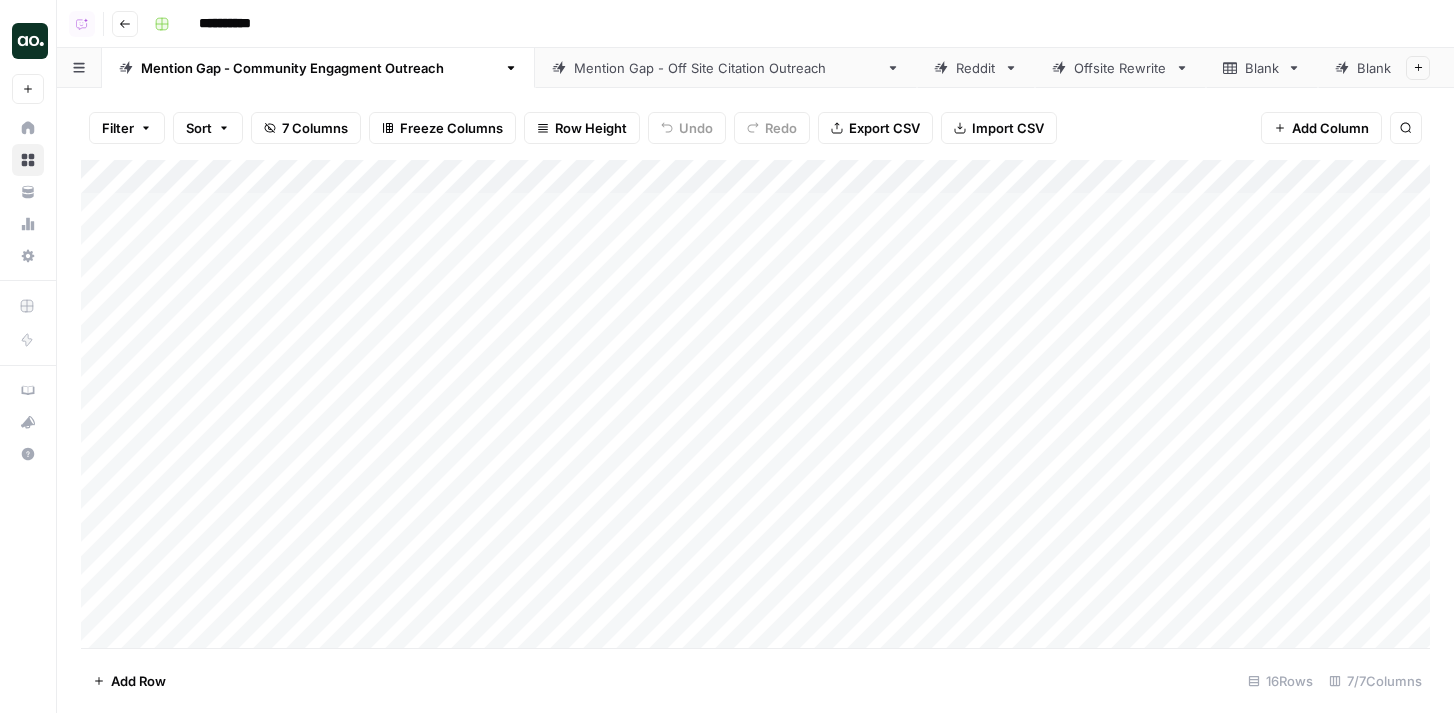 click on "Mention [COMPANY] - Off Site Citation Outreach" at bounding box center [726, 68] 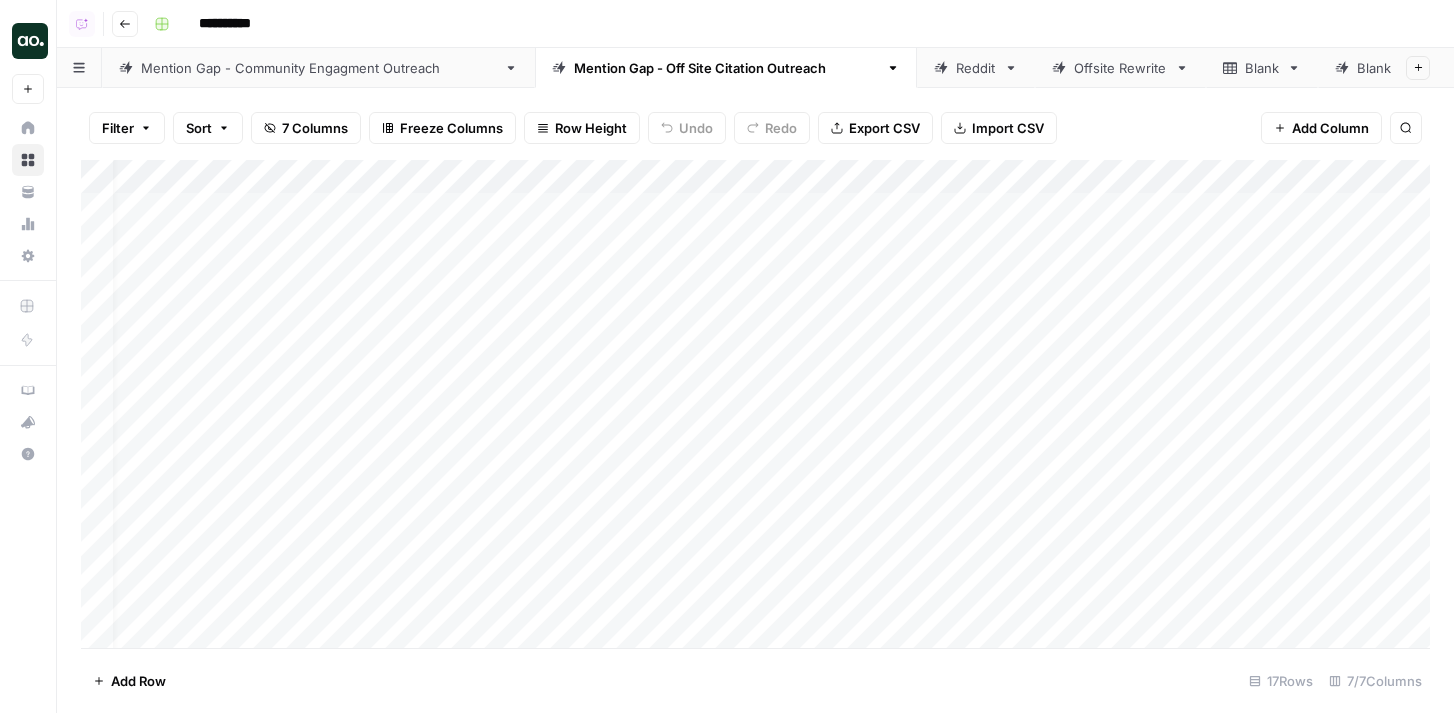 scroll, scrollTop: 0, scrollLeft: 393, axis: horizontal 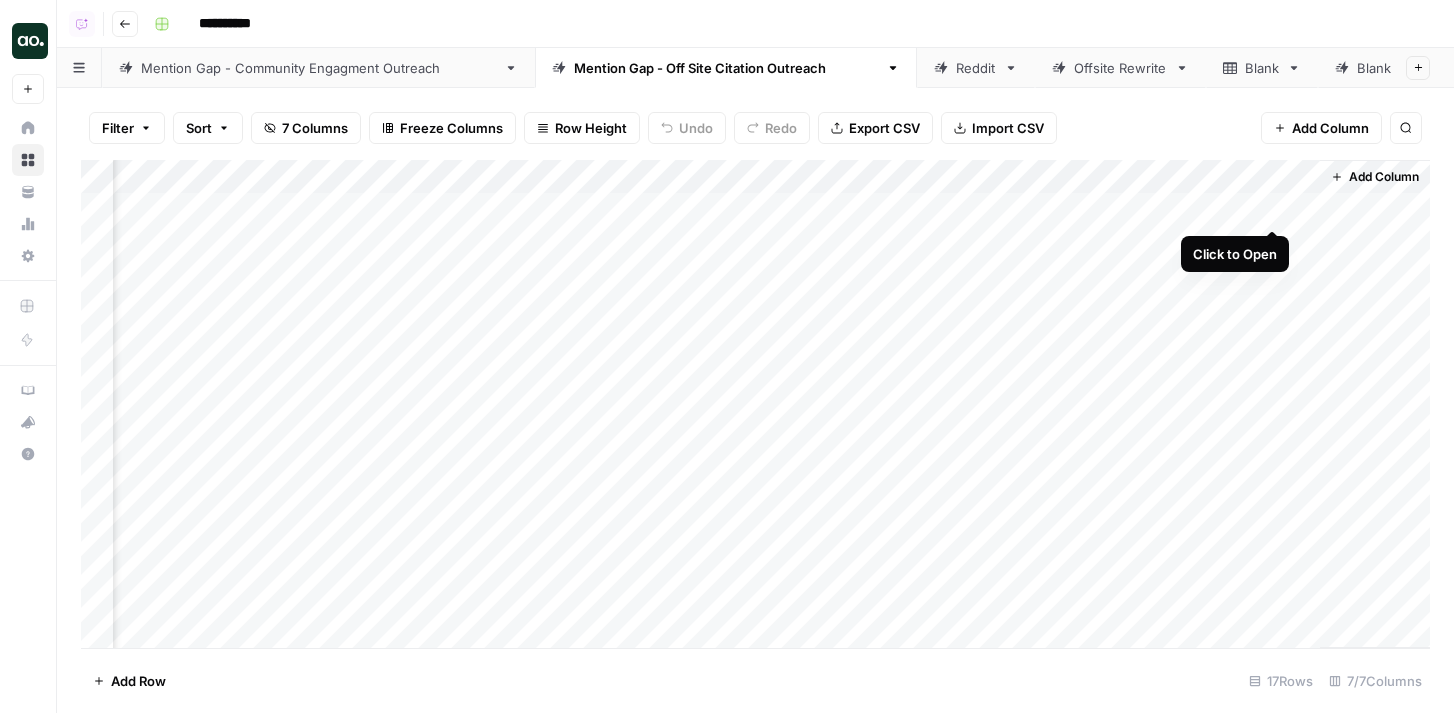 click on "Add Column" at bounding box center [755, 404] 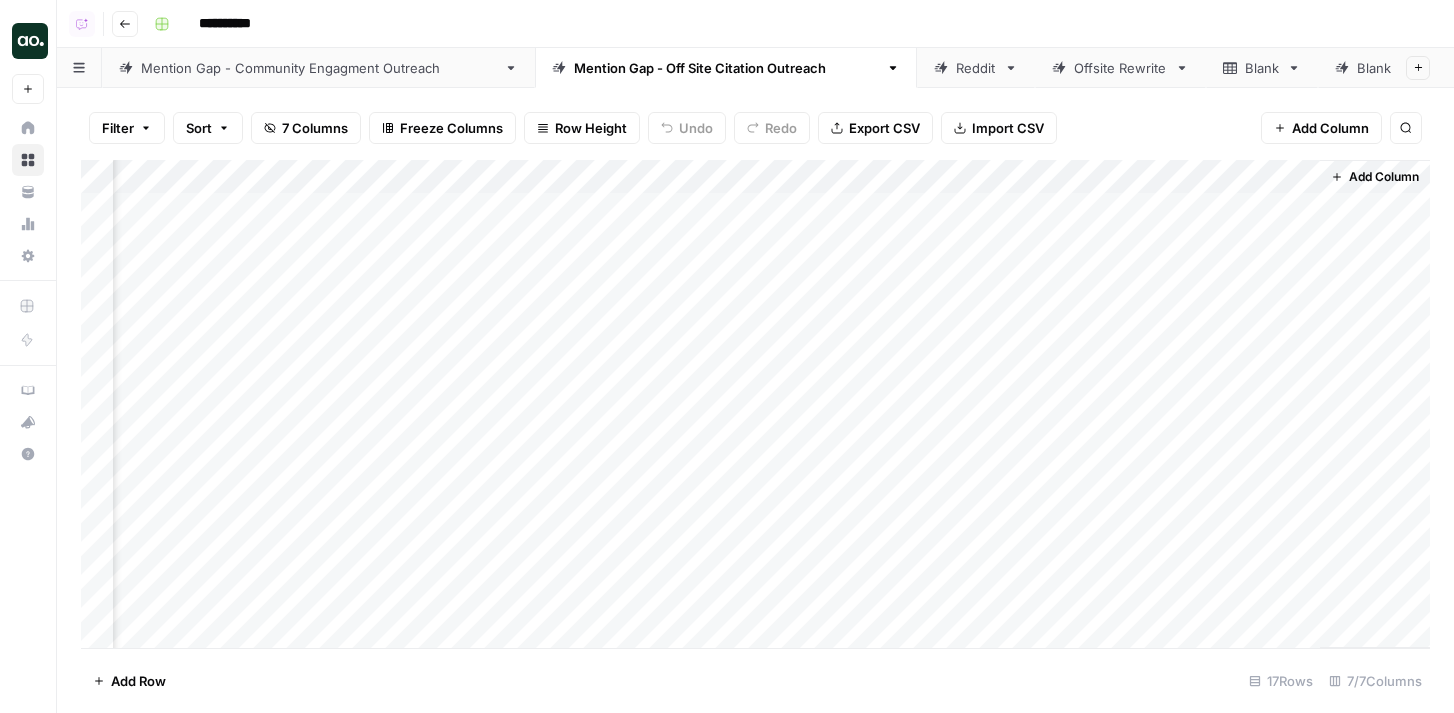 scroll, scrollTop: 0, scrollLeft: 378, axis: horizontal 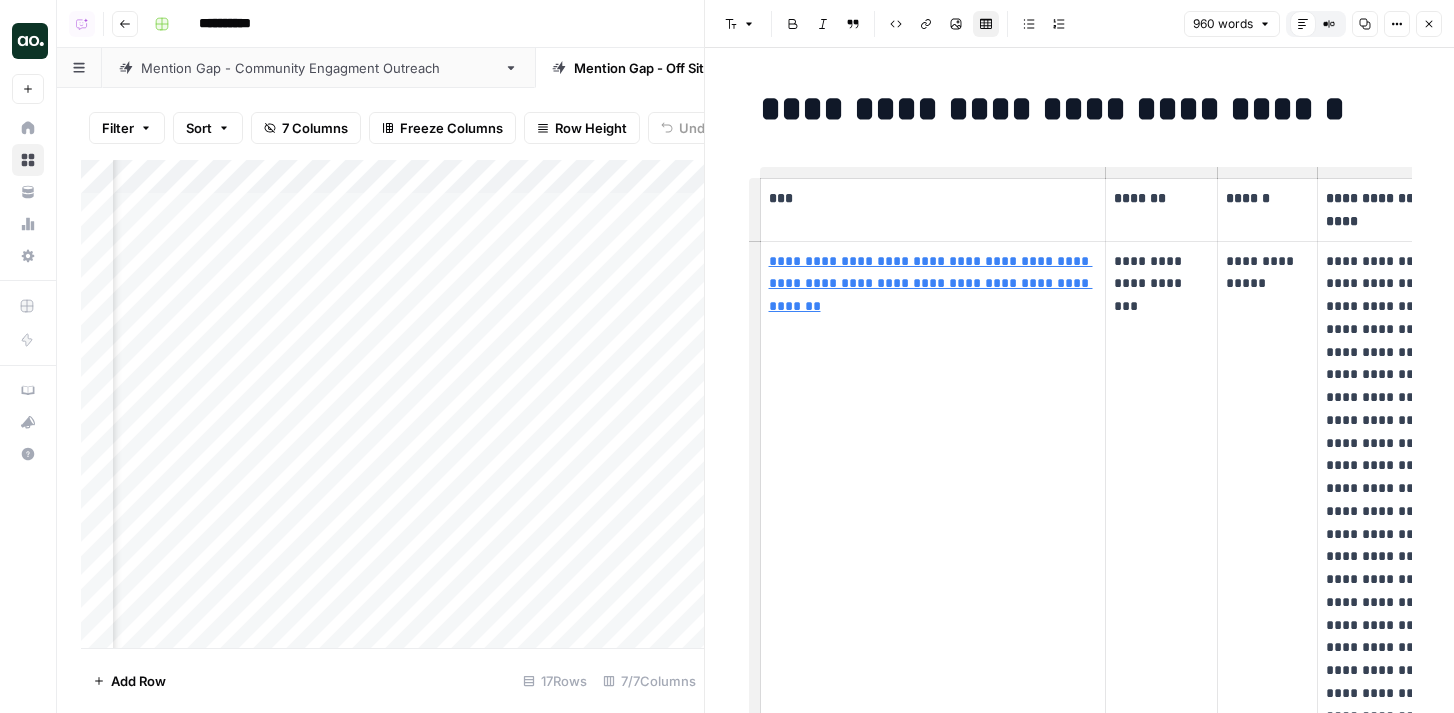 click 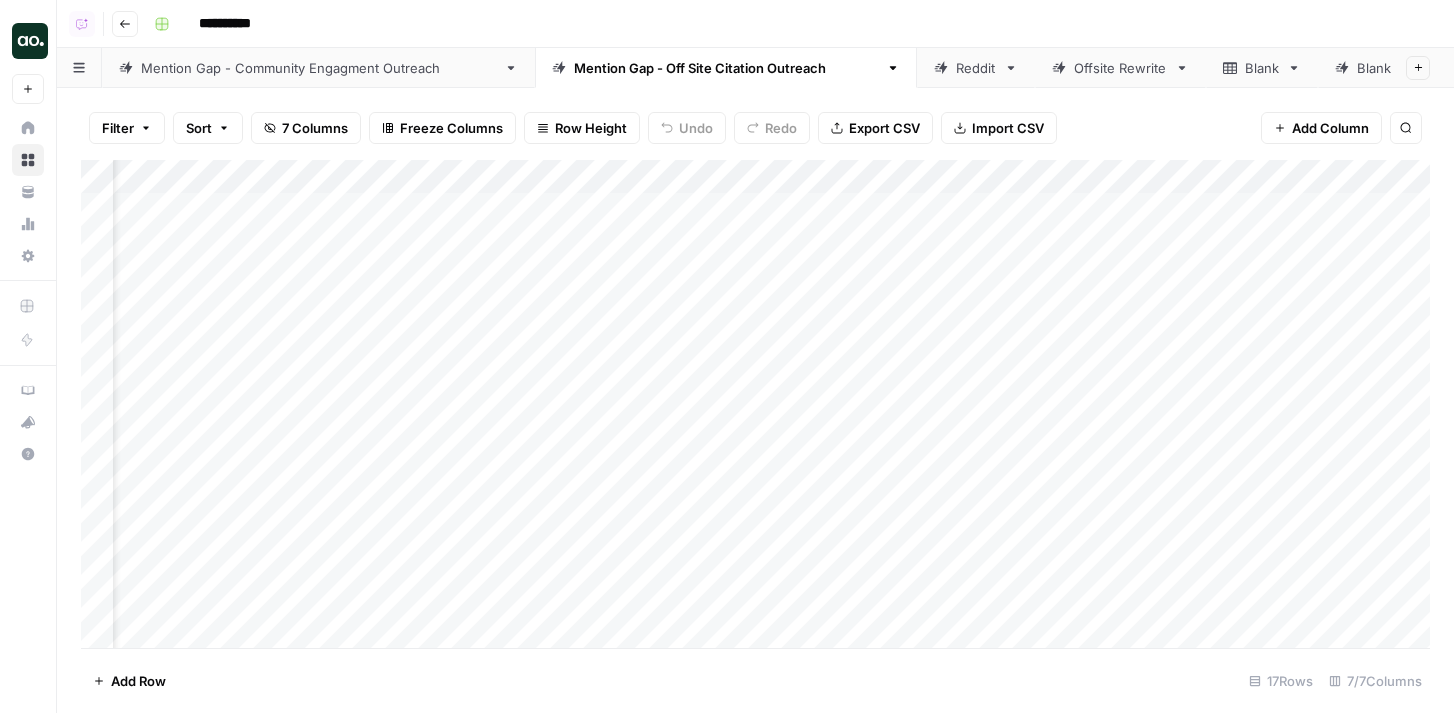 scroll, scrollTop: 0, scrollLeft: 0, axis: both 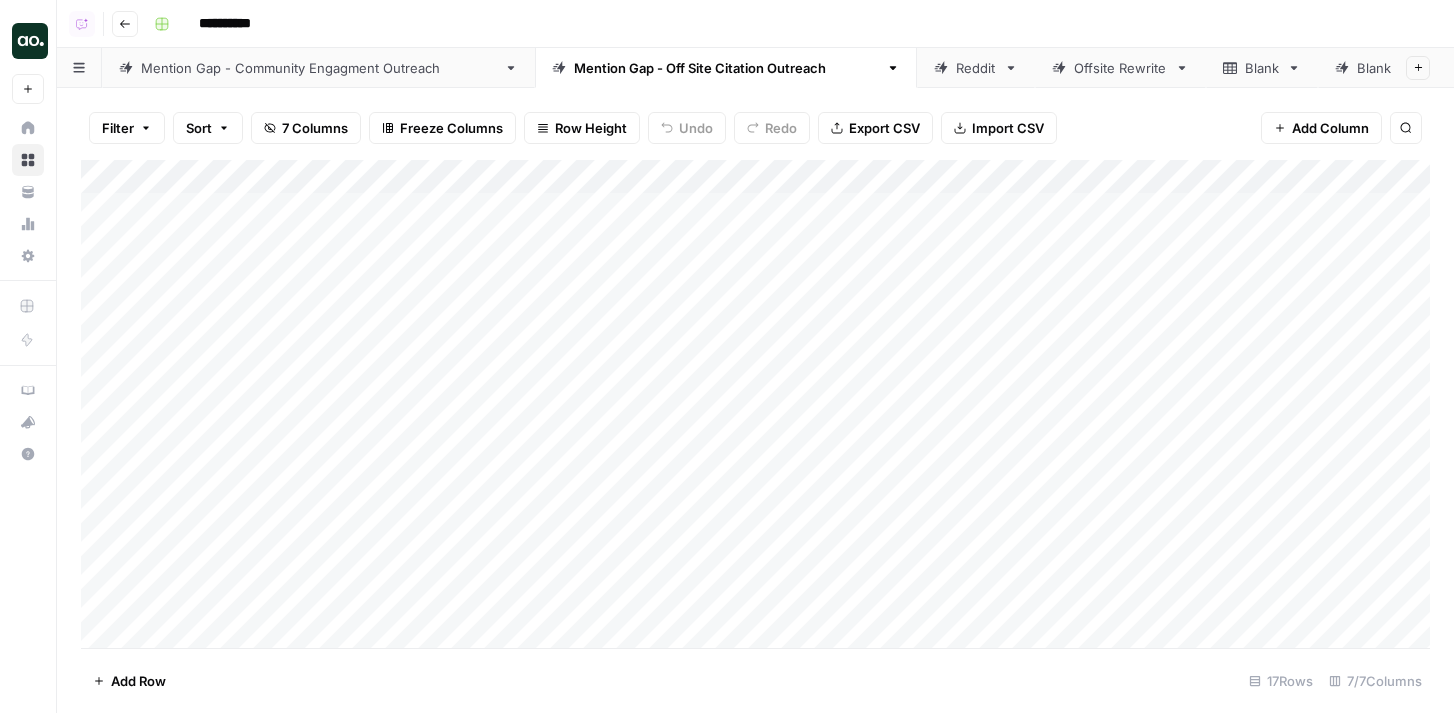 click on "Mention Gap - Community Engagment Outreach" at bounding box center [318, 68] 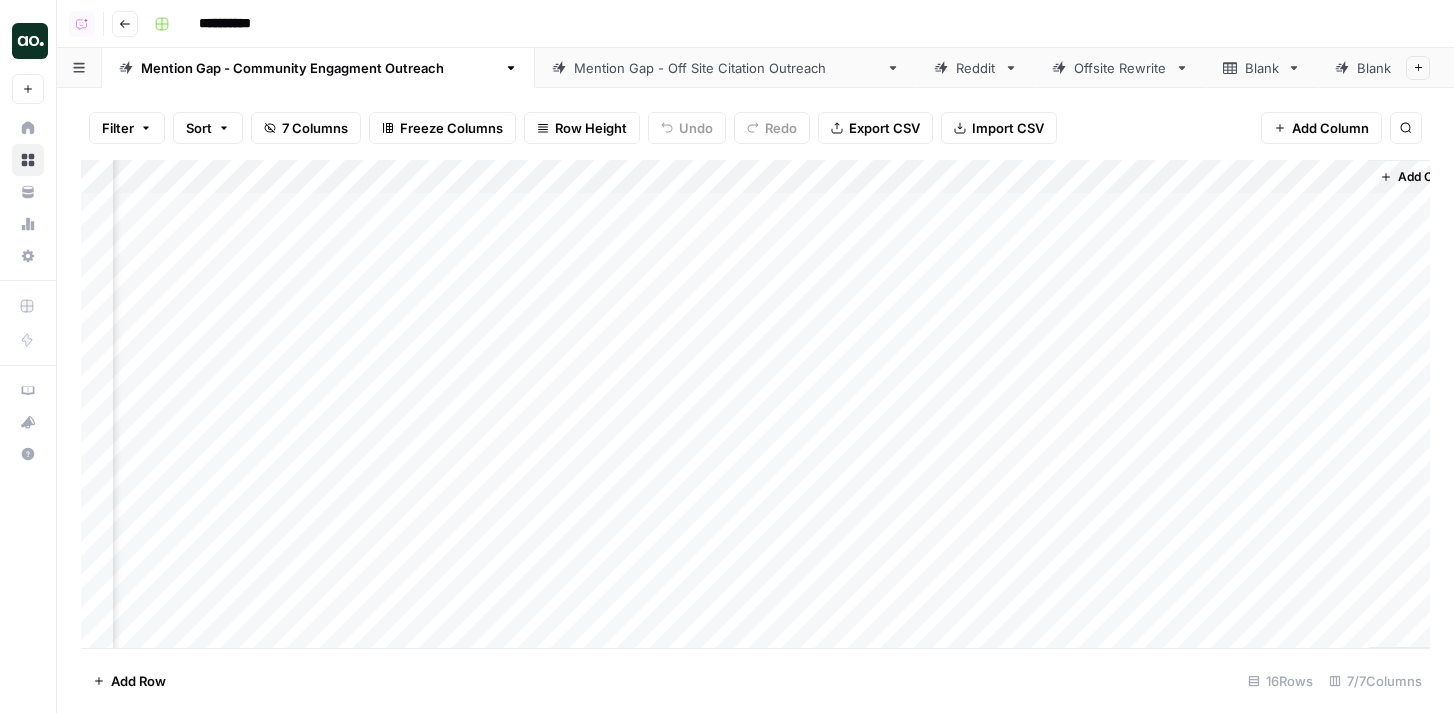 scroll, scrollTop: 0, scrollLeft: 1557, axis: horizontal 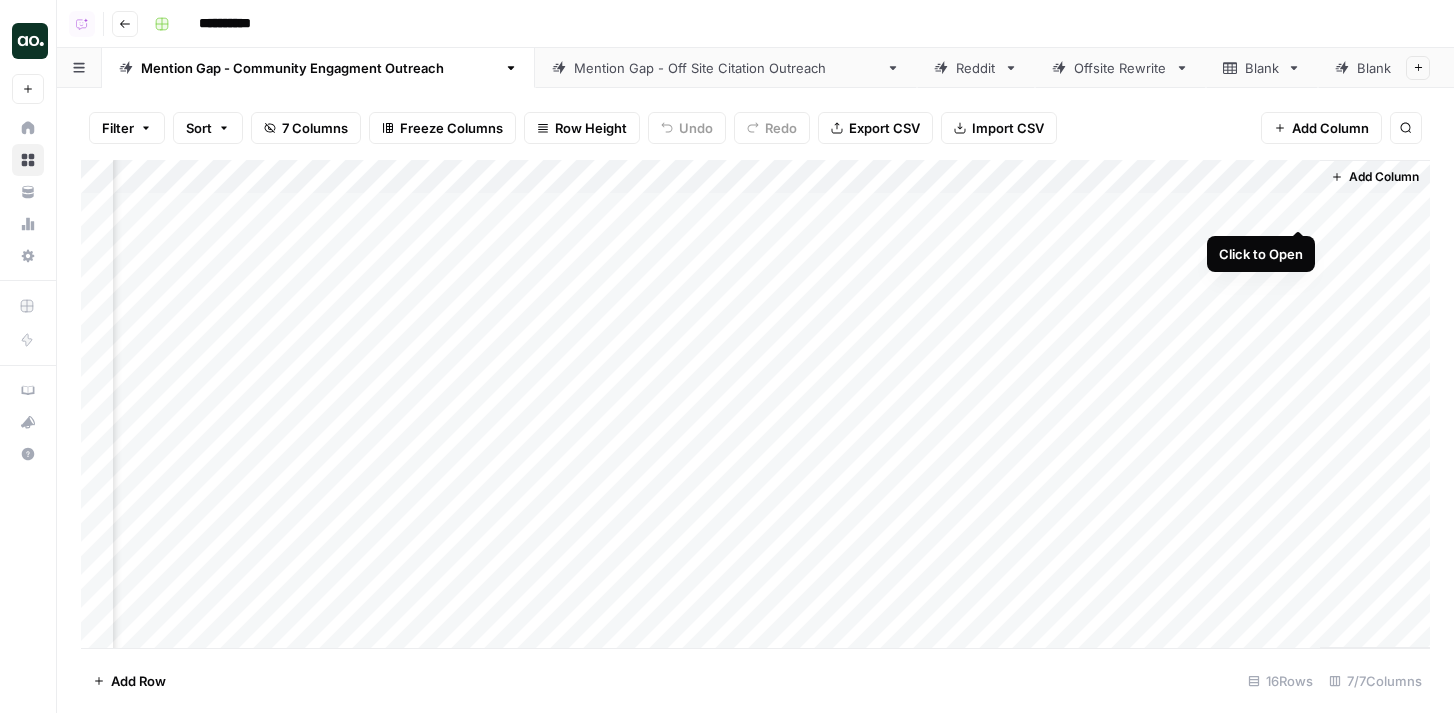 click on "Add Column" at bounding box center [755, 404] 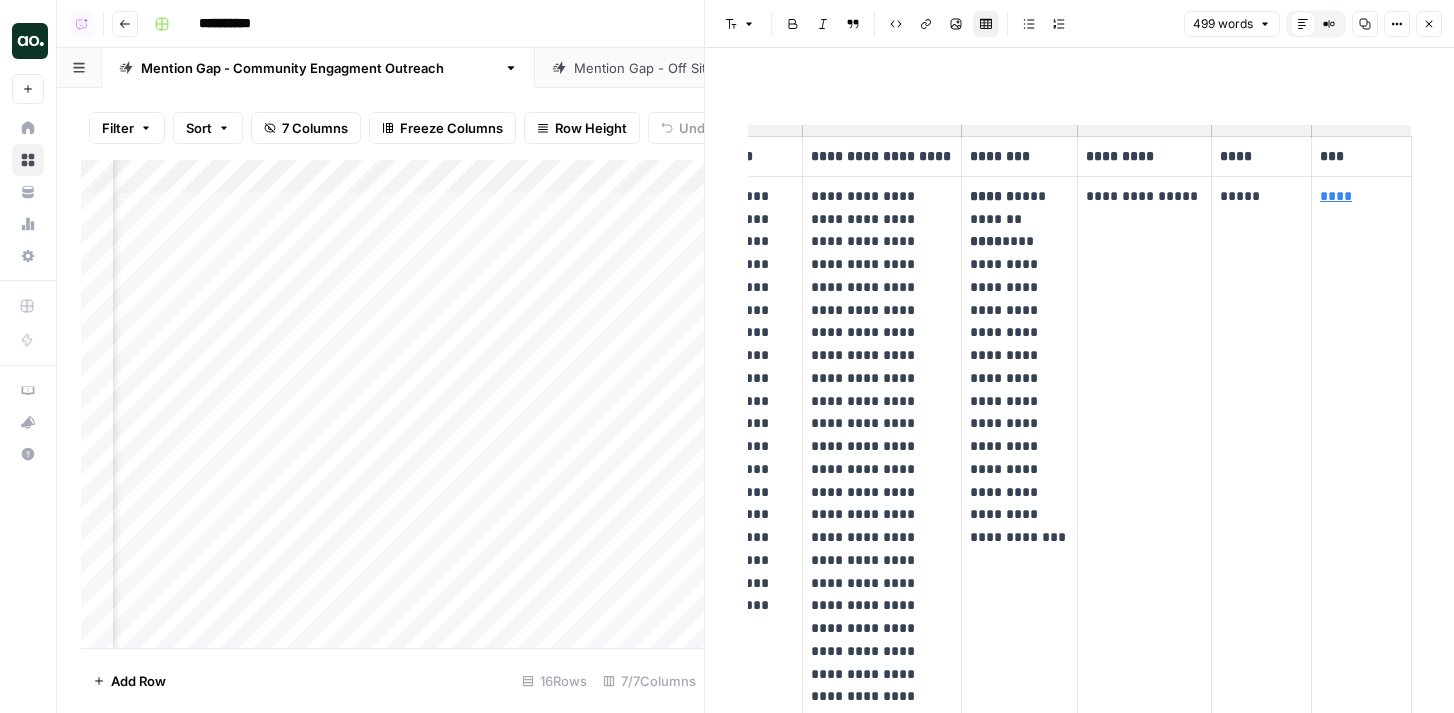 scroll, scrollTop: 0, scrollLeft: 0, axis: both 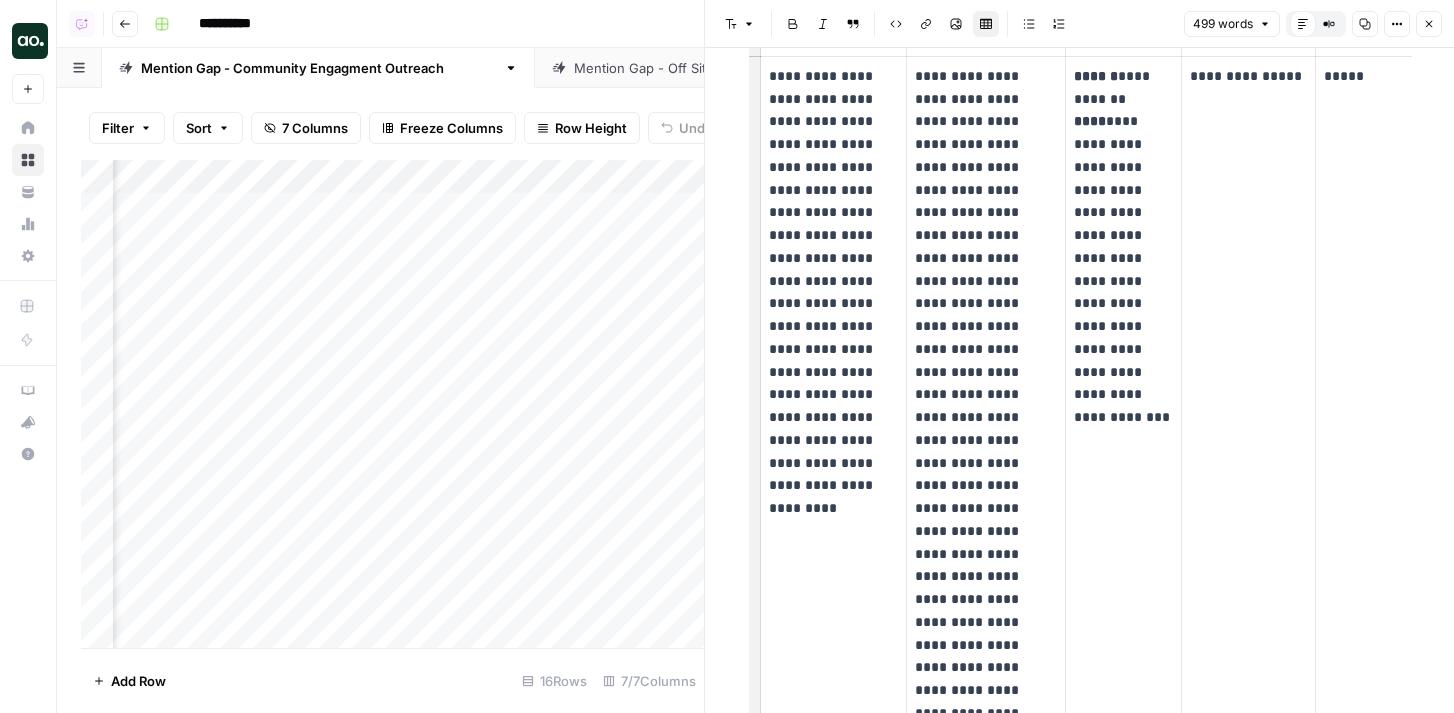 click on "**********" at bounding box center [790, 24] 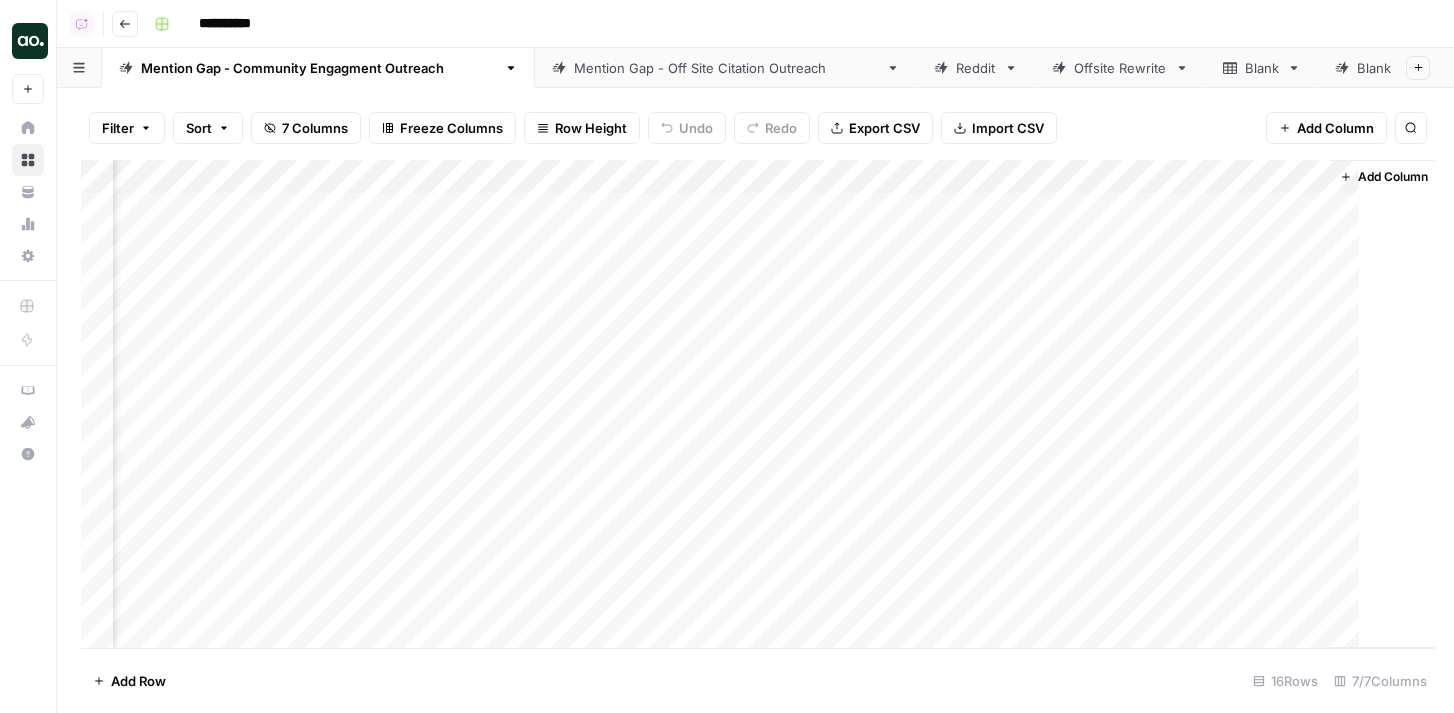 scroll, scrollTop: 0, scrollLeft: 1533, axis: horizontal 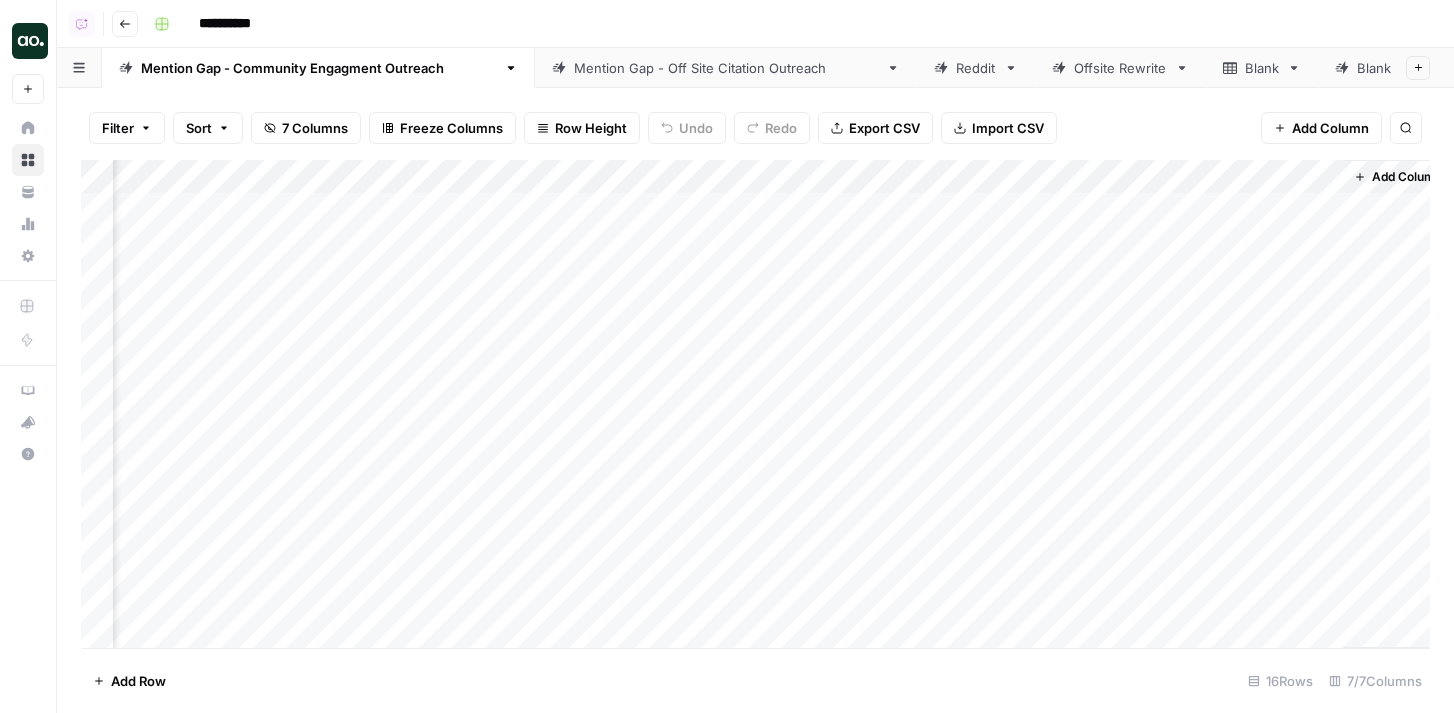 click on "Reddit" at bounding box center [976, 68] 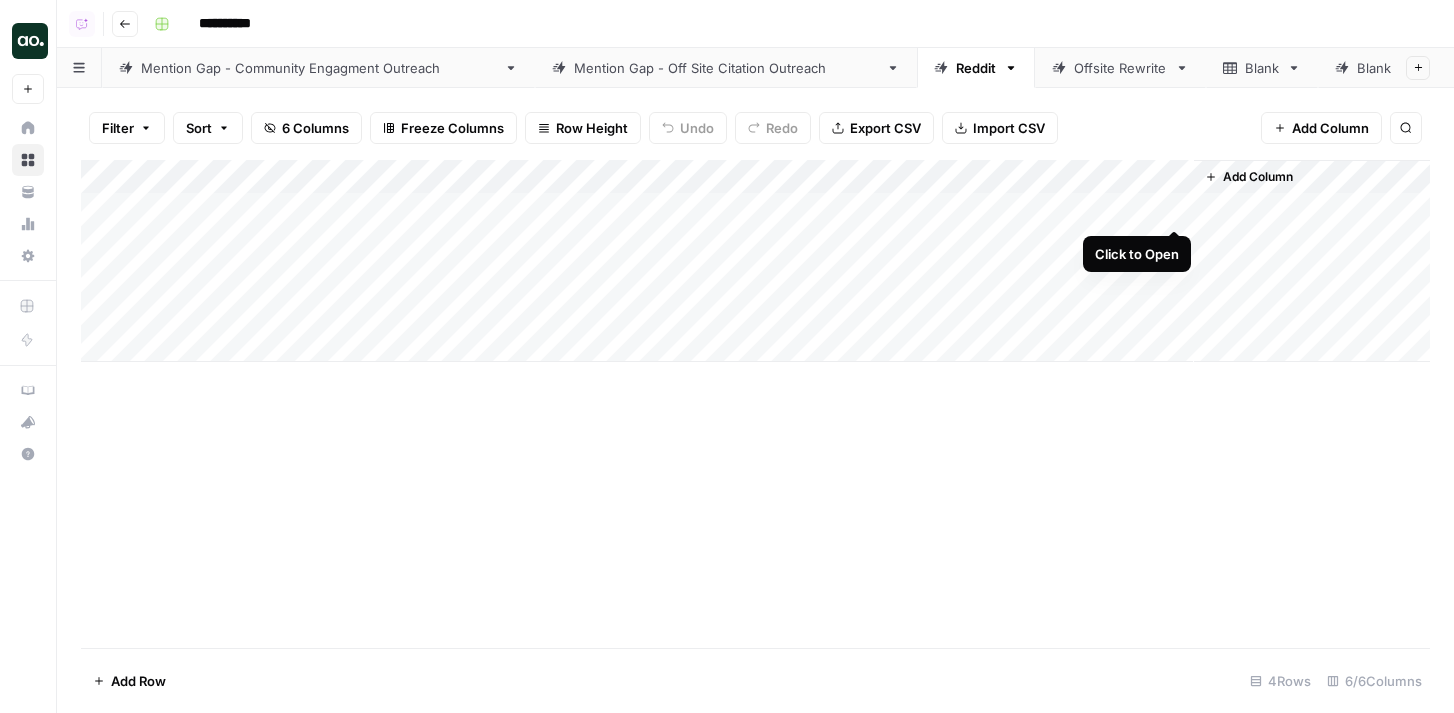 click on "Add Column" at bounding box center (755, 261) 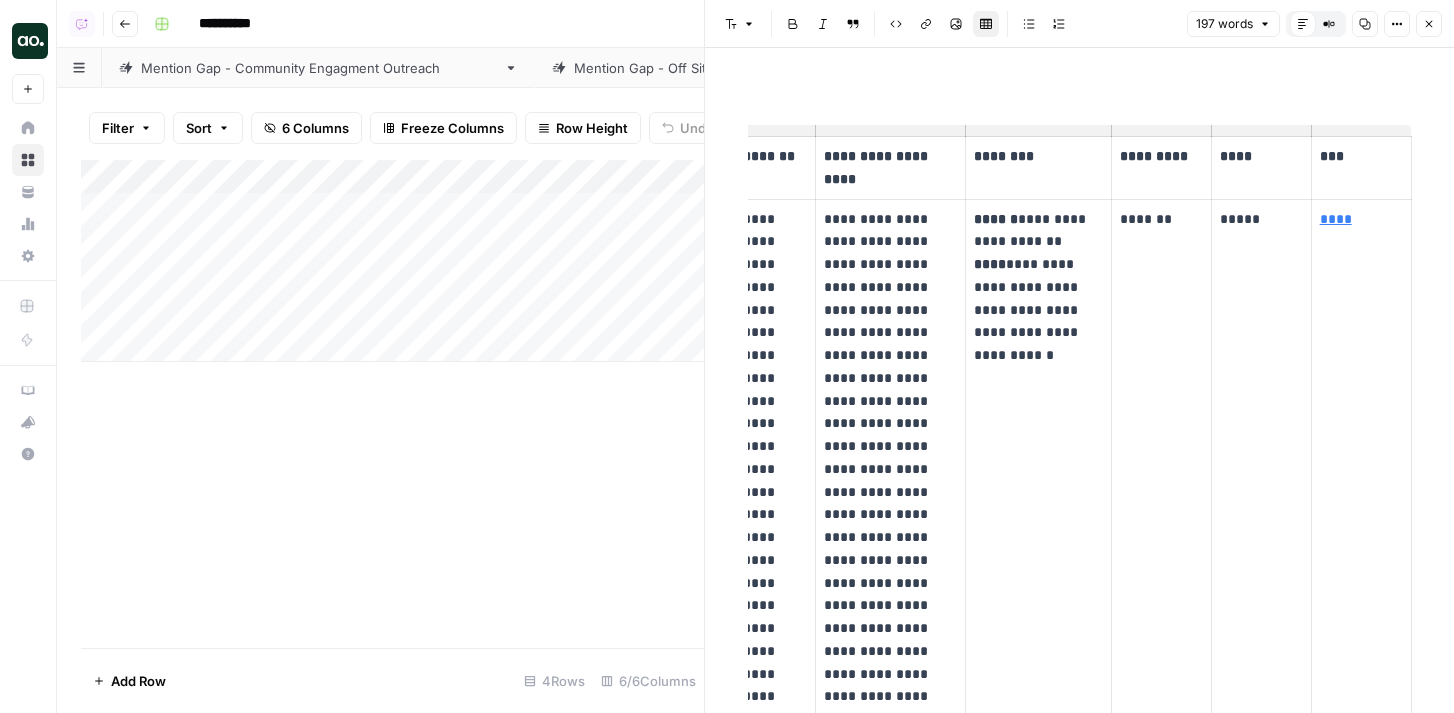 scroll, scrollTop: 0, scrollLeft: 0, axis: both 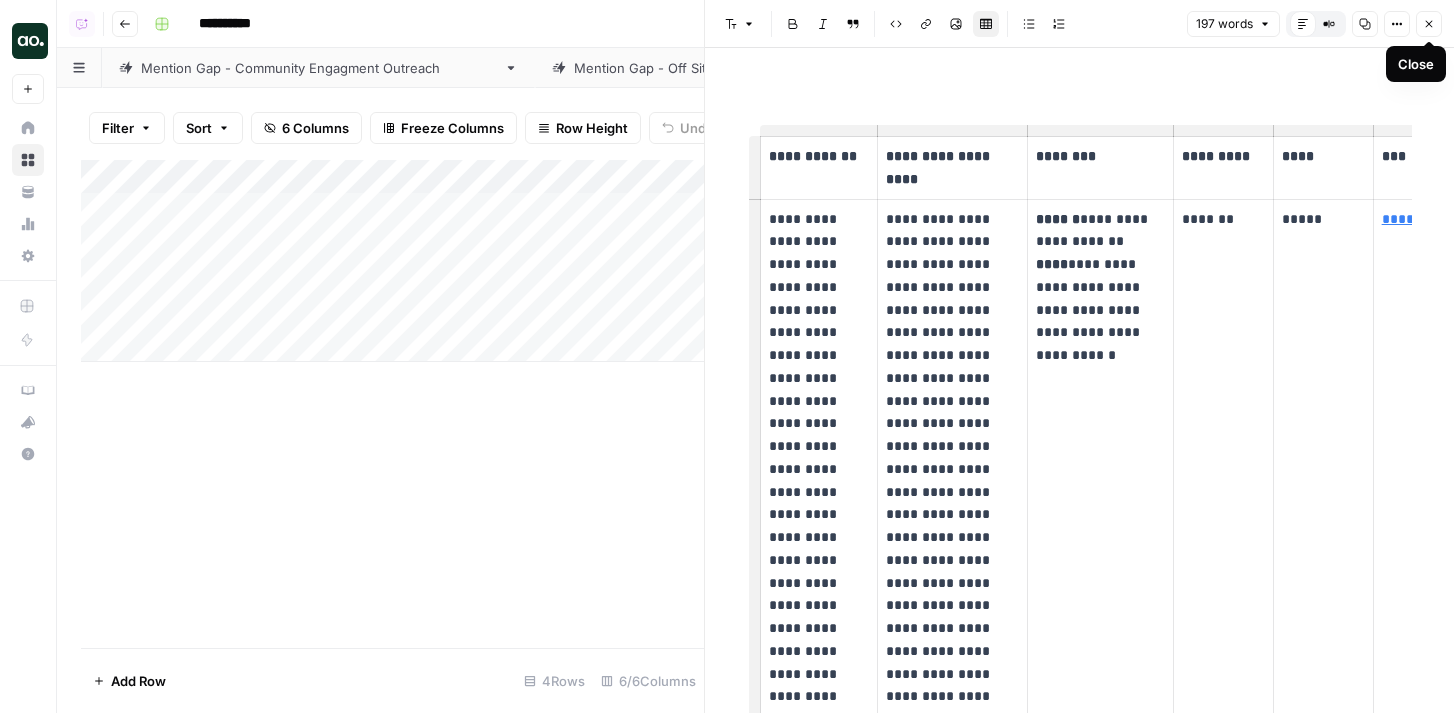click 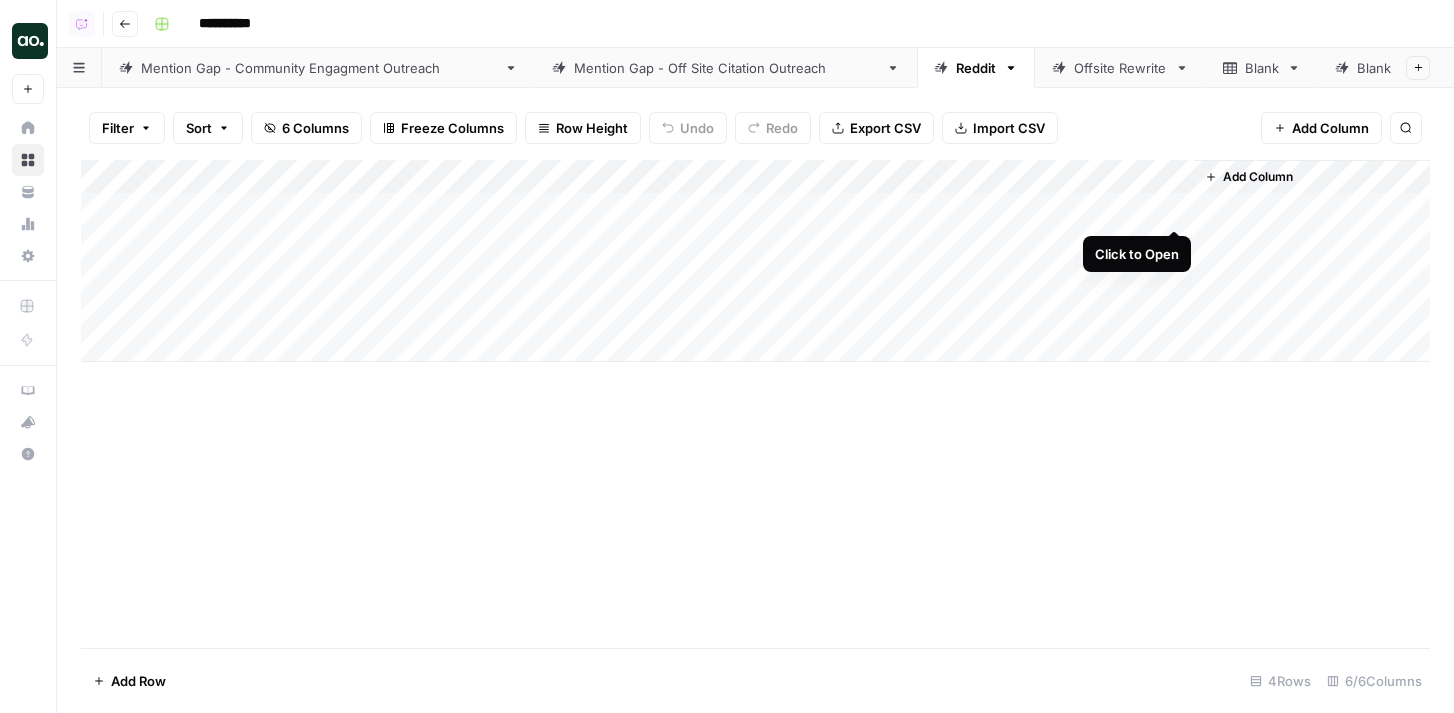 click on "Add Column" at bounding box center [755, 261] 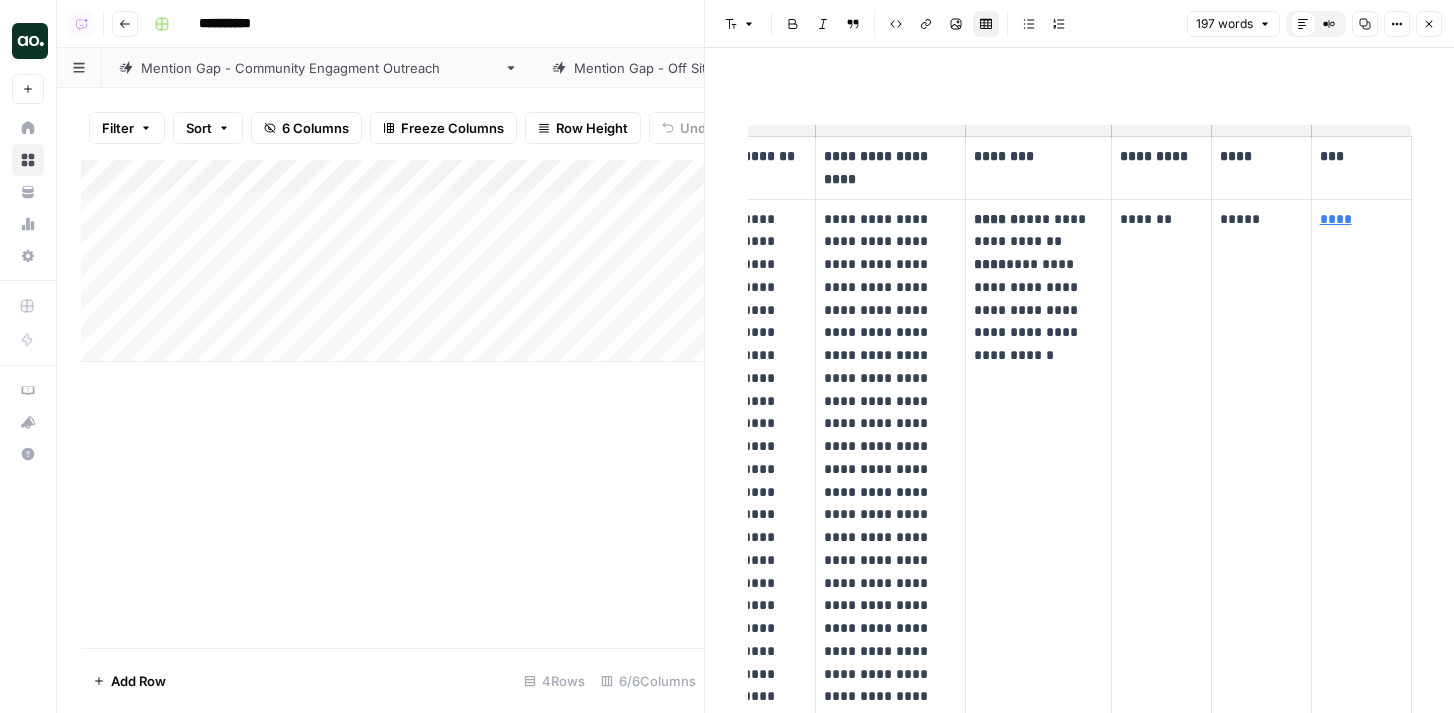 scroll, scrollTop: 0, scrollLeft: 0, axis: both 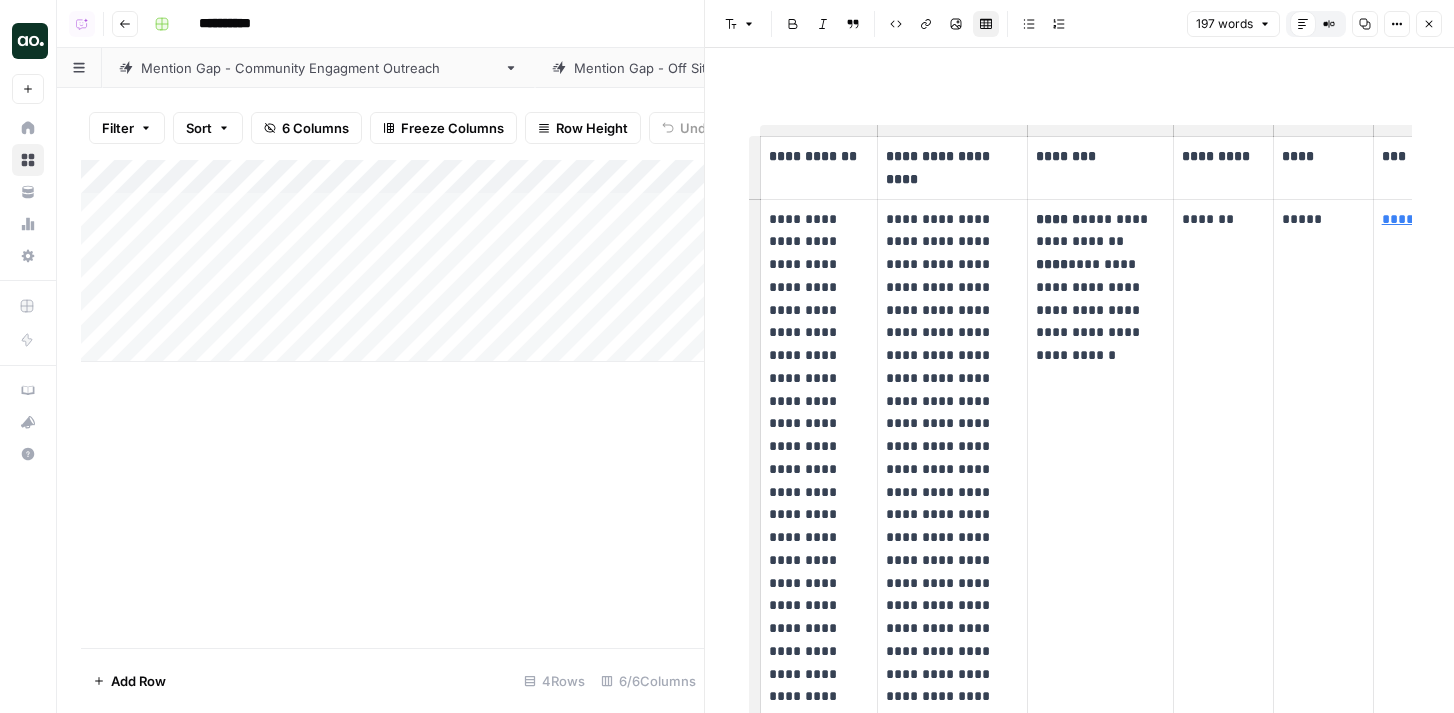 click 